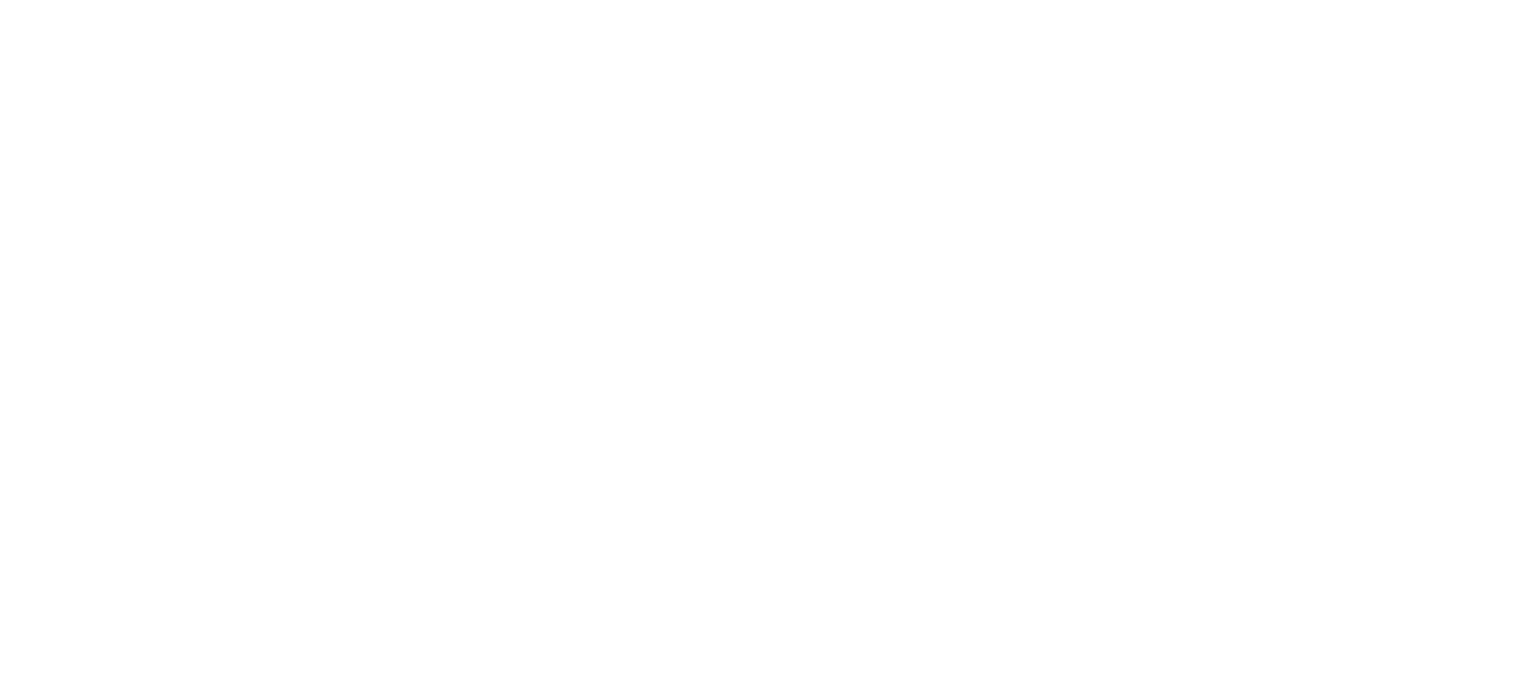 scroll, scrollTop: 0, scrollLeft: 0, axis: both 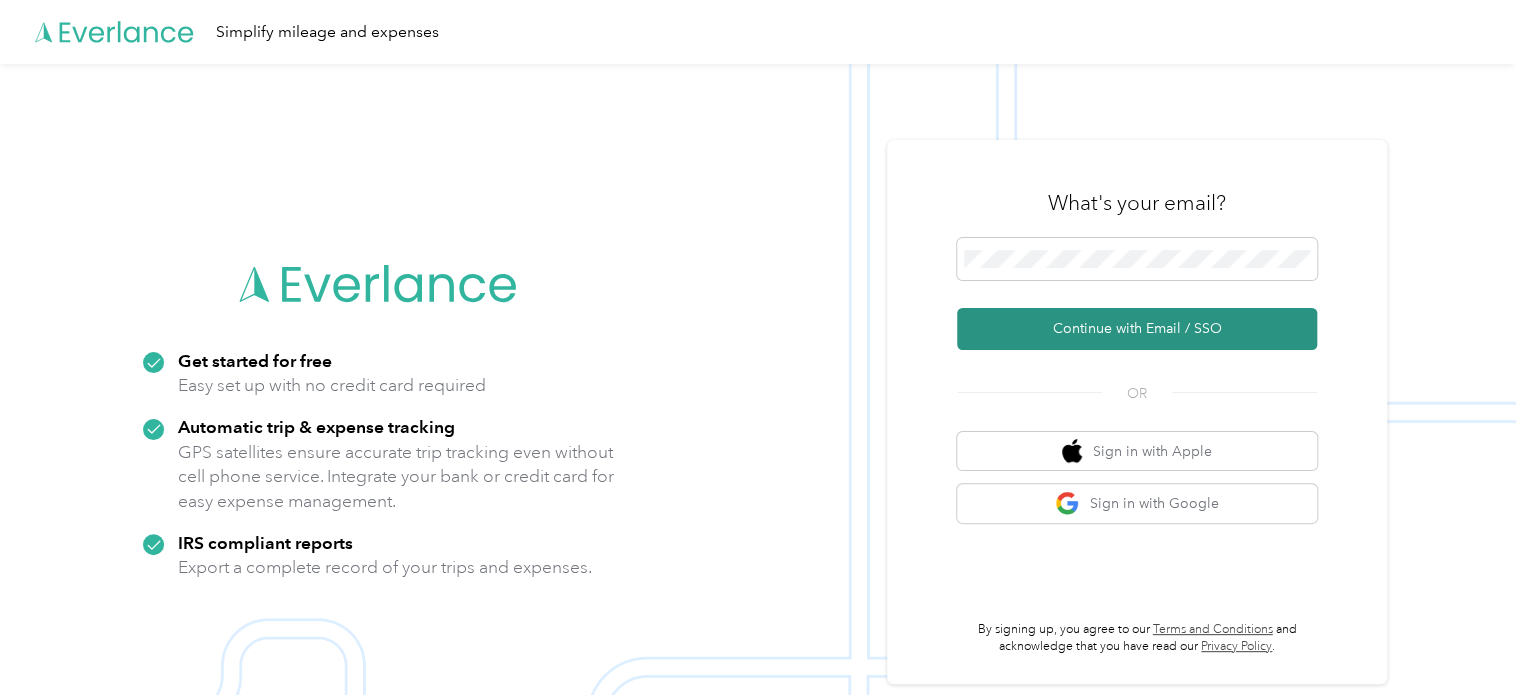 click on "Continue with Email / SSO" at bounding box center (1137, 329) 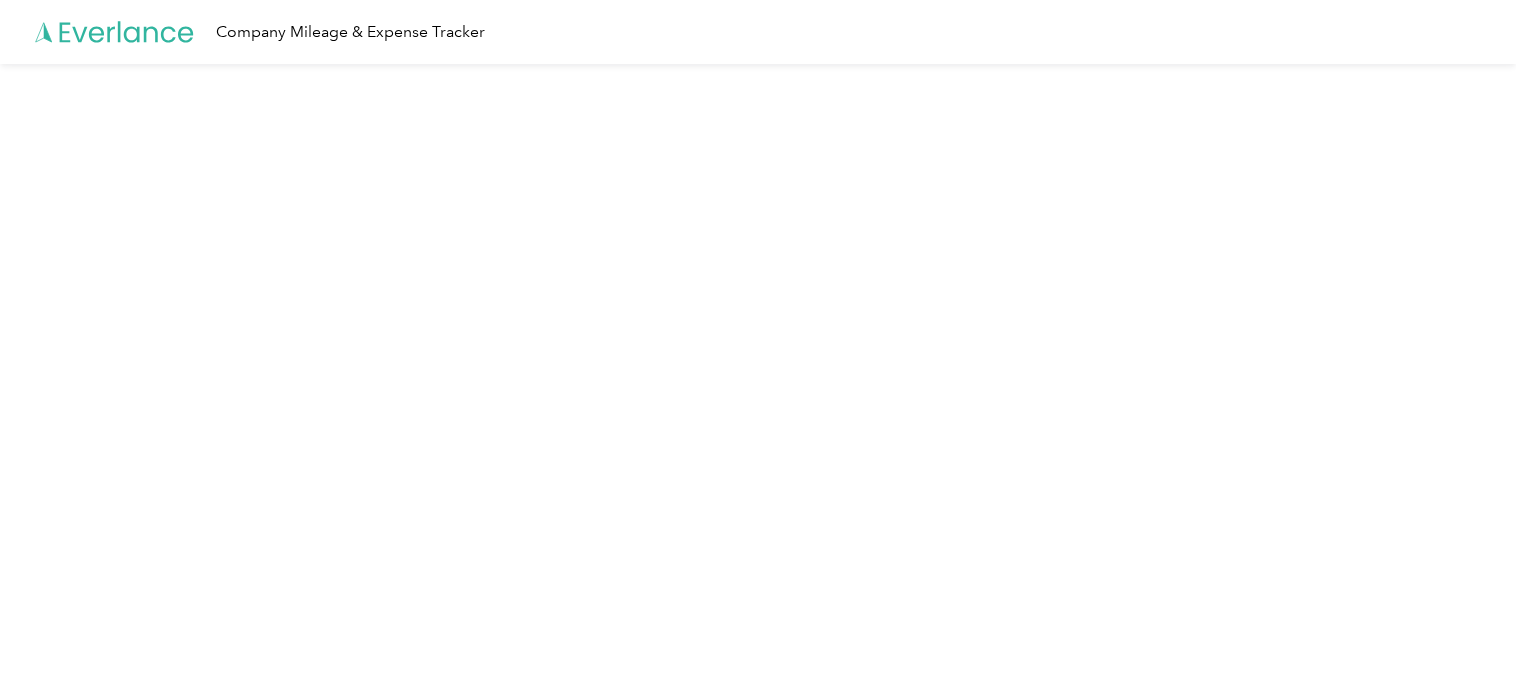 scroll, scrollTop: 0, scrollLeft: 0, axis: both 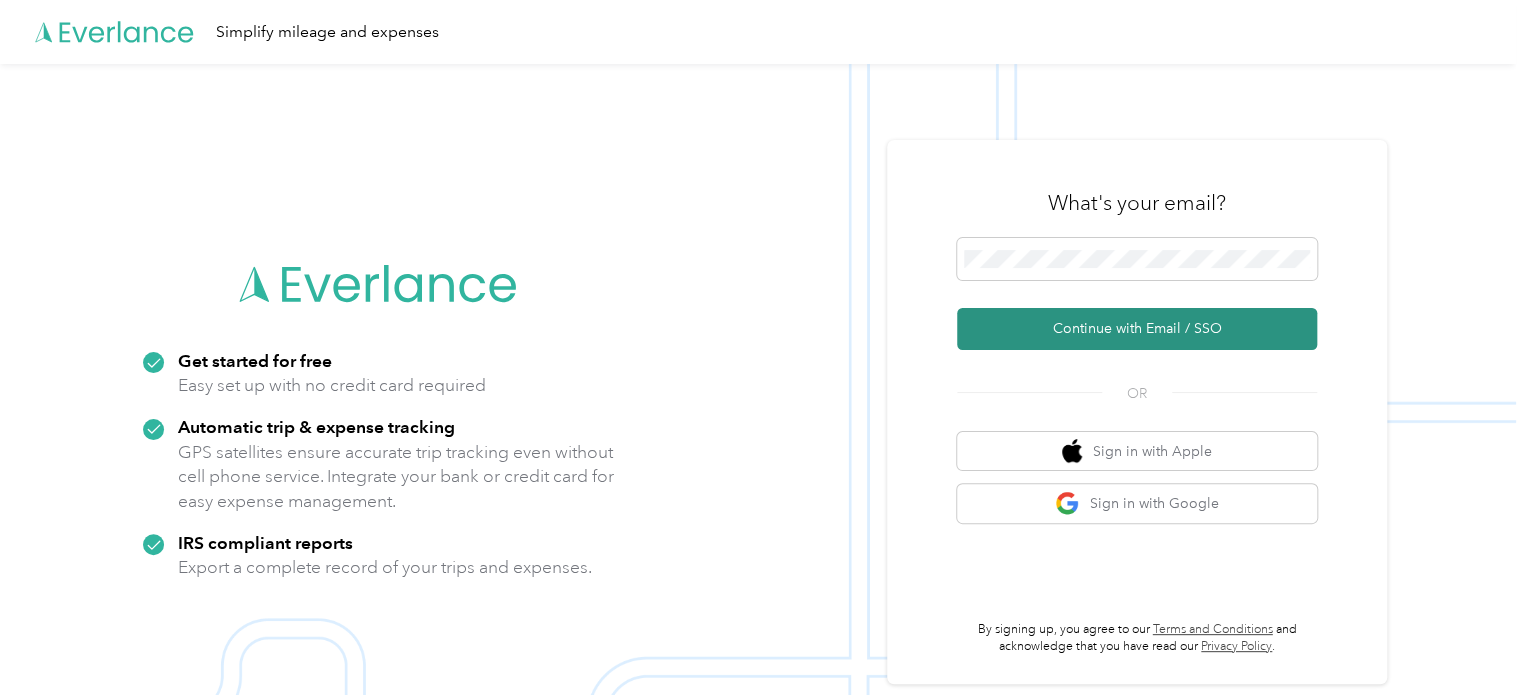 click on "Continue with Email / SSO" at bounding box center [1137, 329] 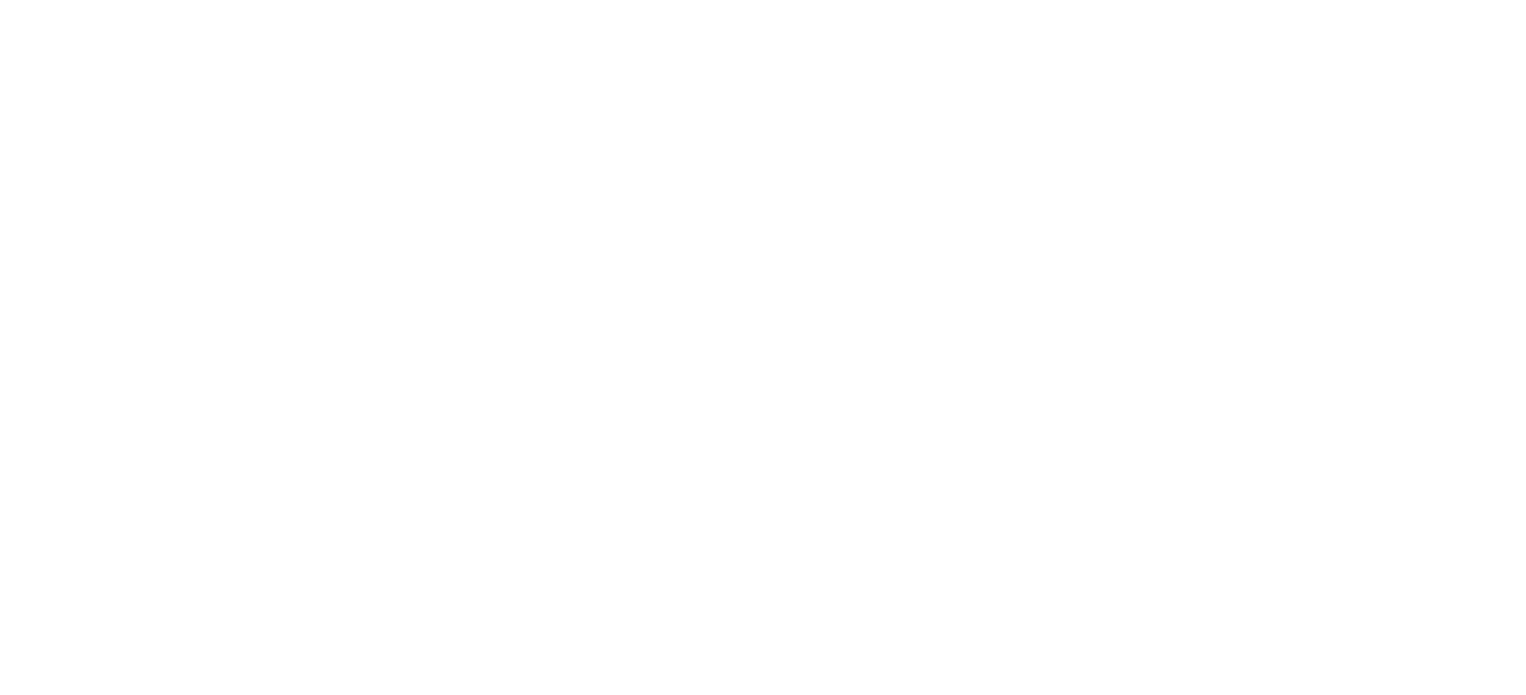 scroll, scrollTop: 0, scrollLeft: 0, axis: both 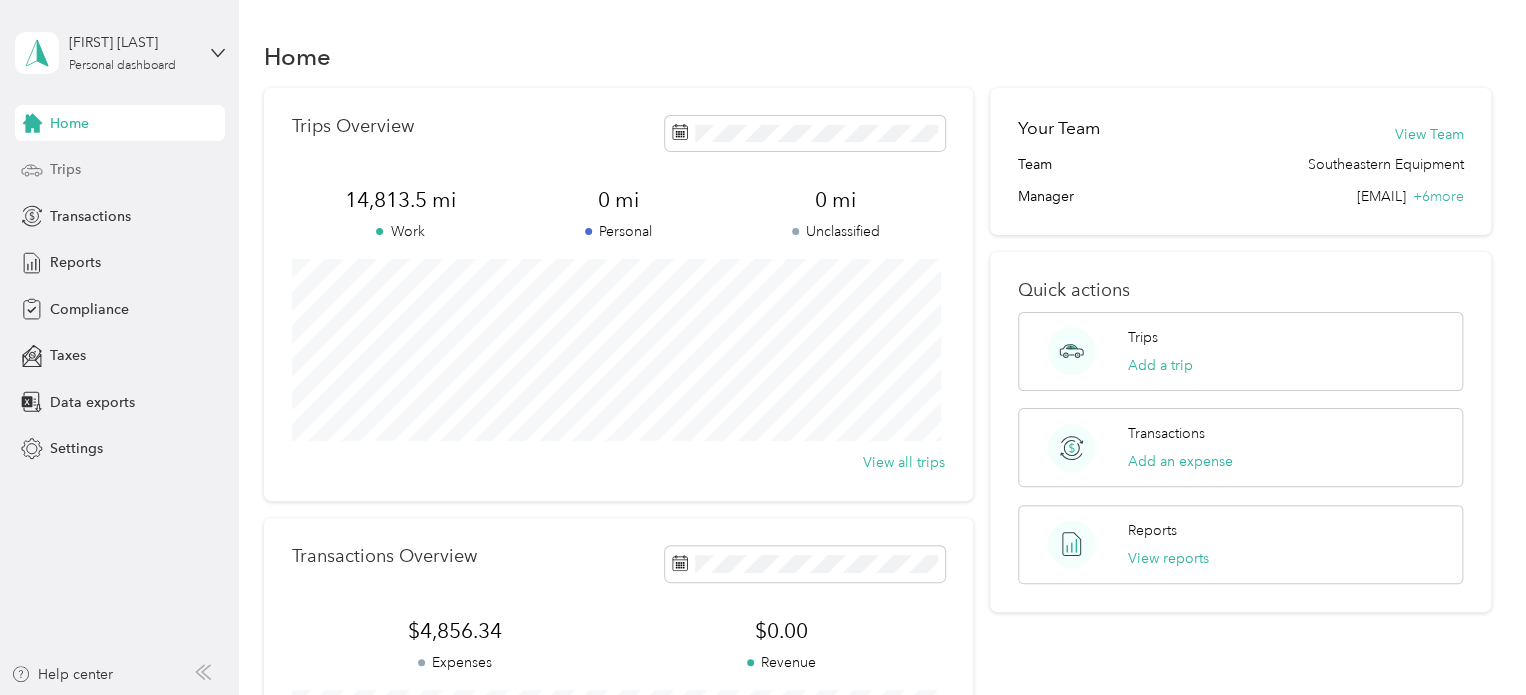 click on "Trips" at bounding box center (65, 169) 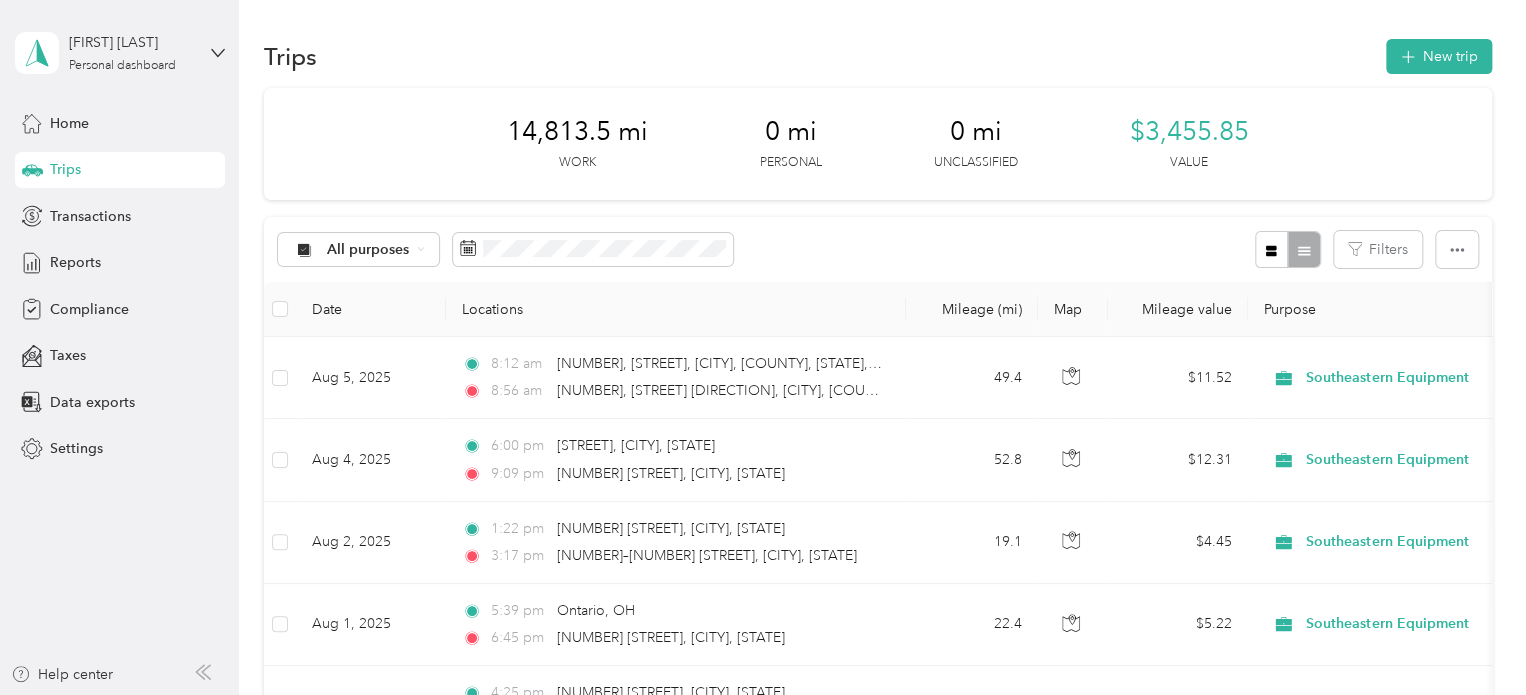 click on "Tyson Krebs Personal dashboard" at bounding box center [120, 53] 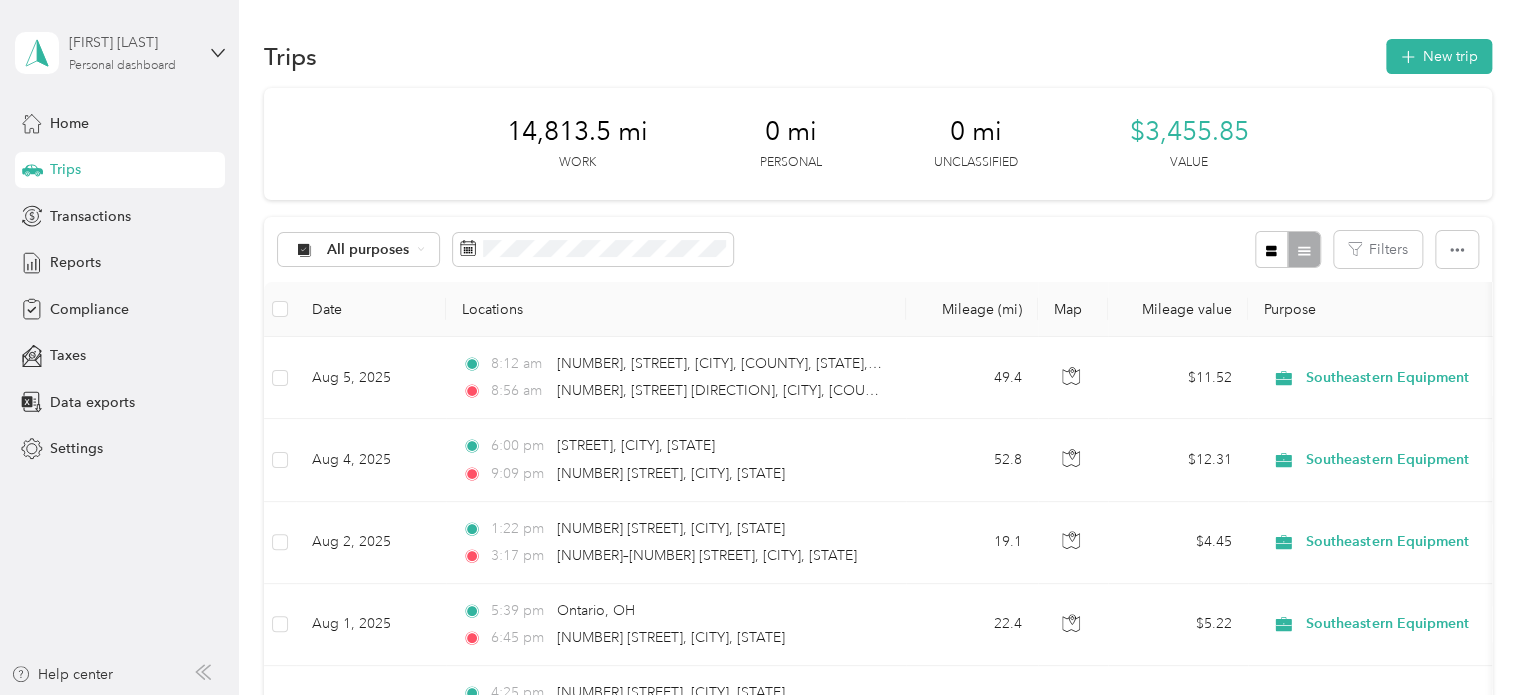 click on "Tyson Krebs Personal dashboard" at bounding box center [131, 52] 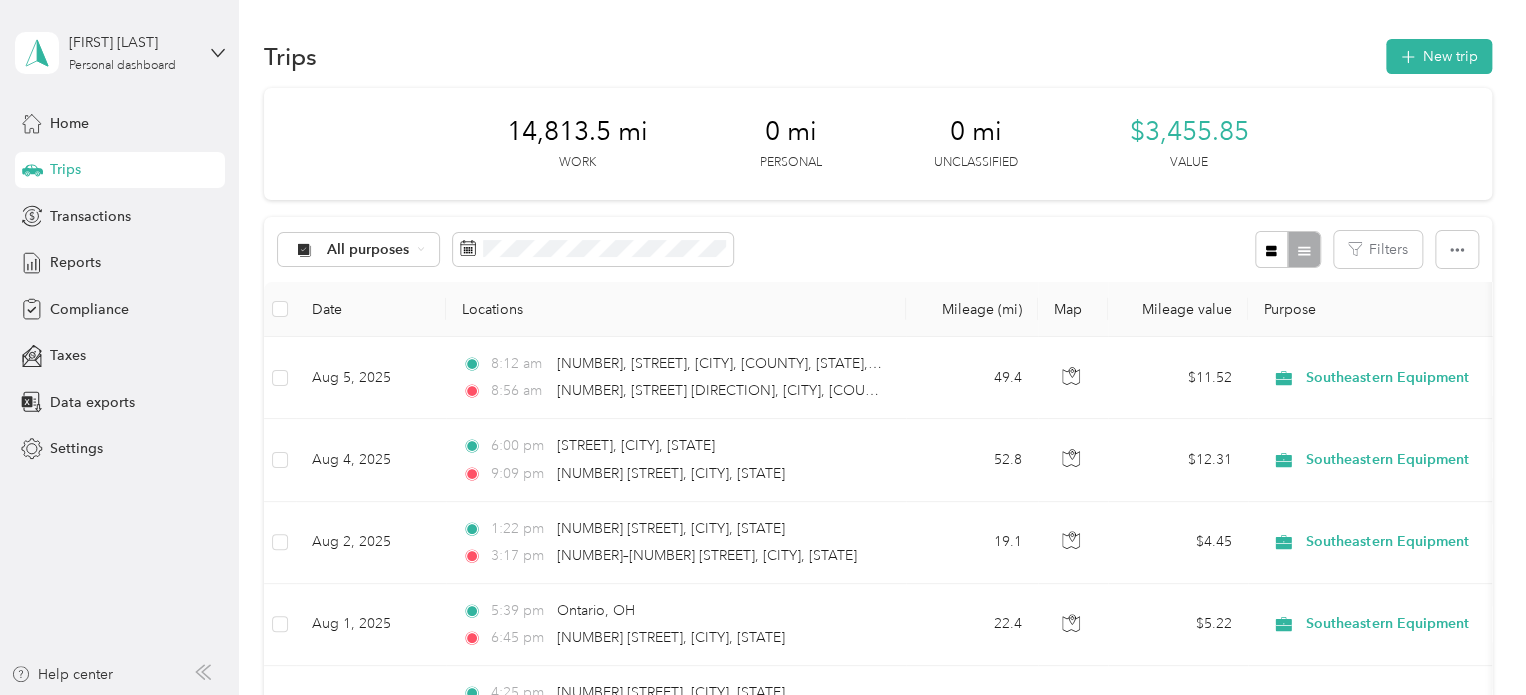 click on "You’re signed in as  tkrebs@southeasternequip.com   Log out" at bounding box center (167, 139) 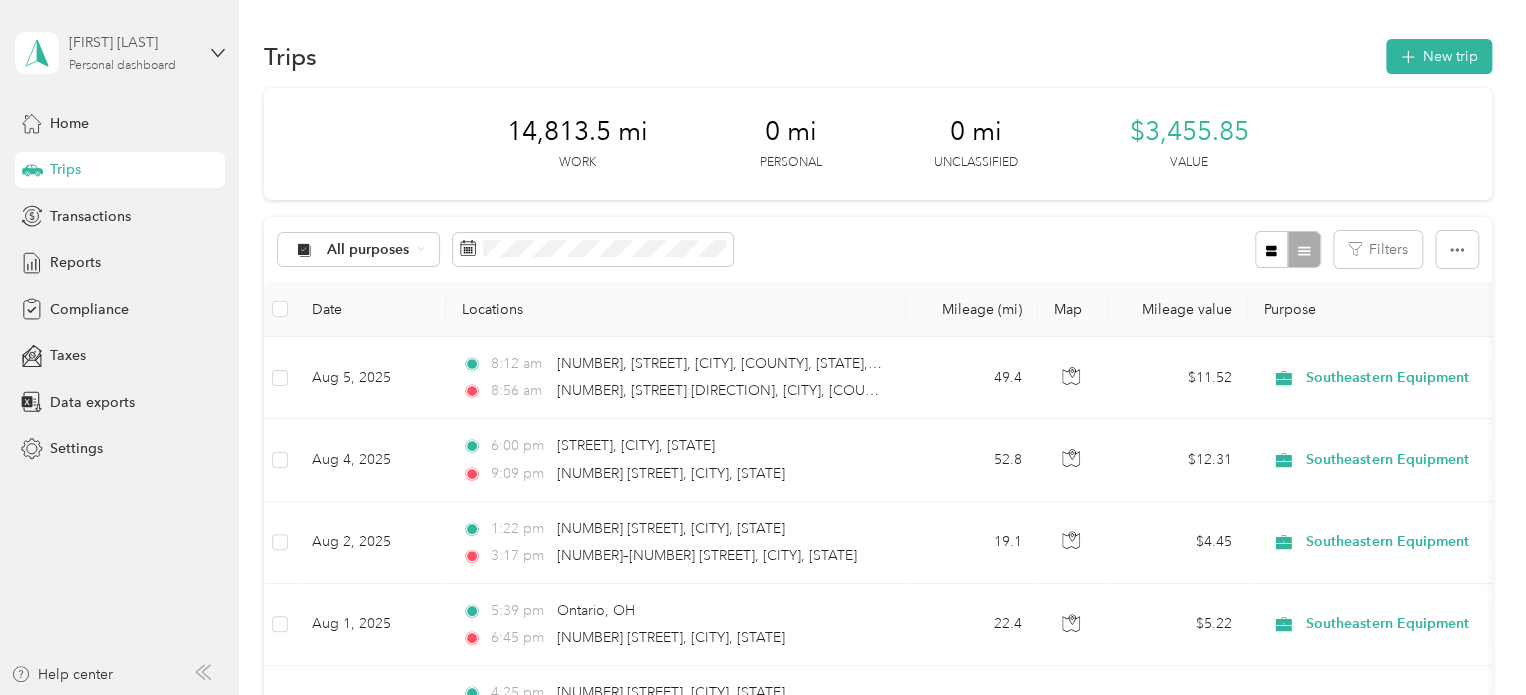 click on "Personal dashboard" at bounding box center (122, 66) 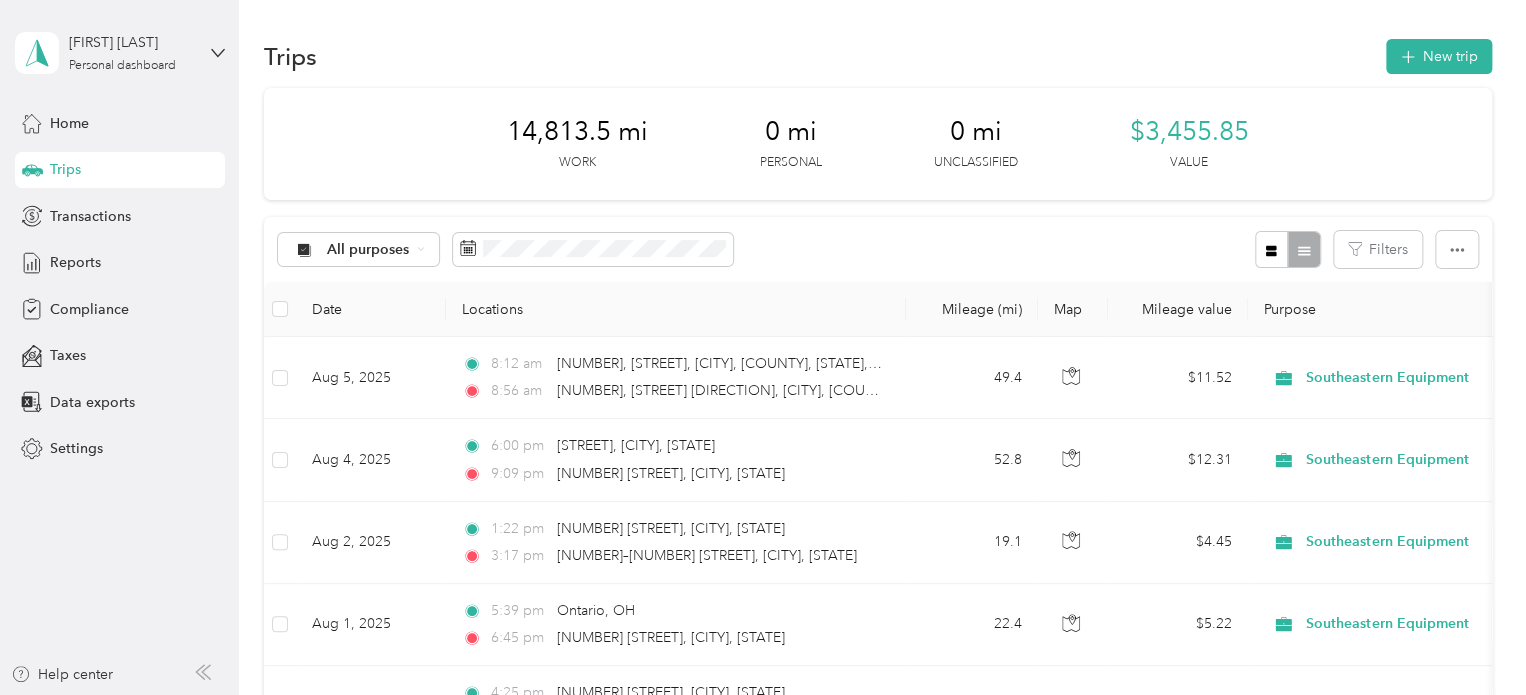 click on "Log out" at bounding box center [70, 163] 